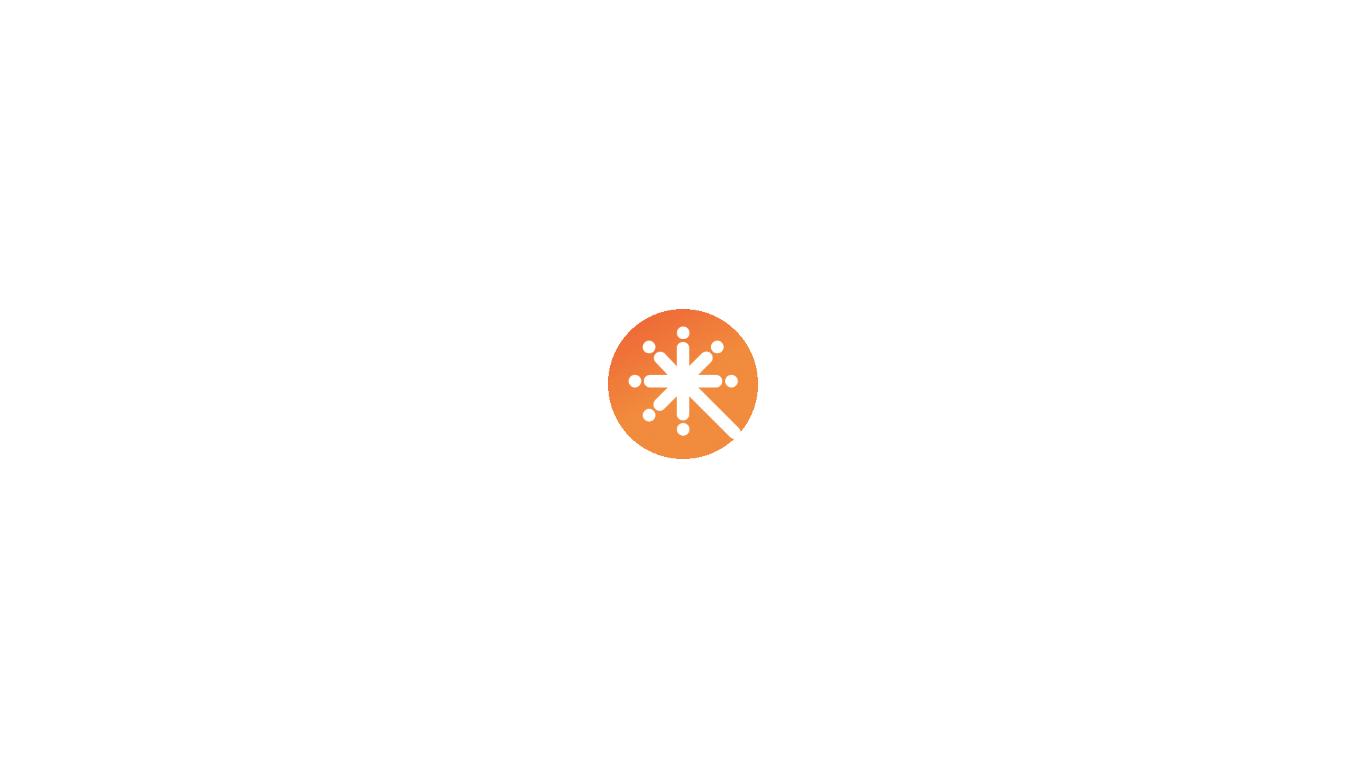 scroll, scrollTop: 0, scrollLeft: 0, axis: both 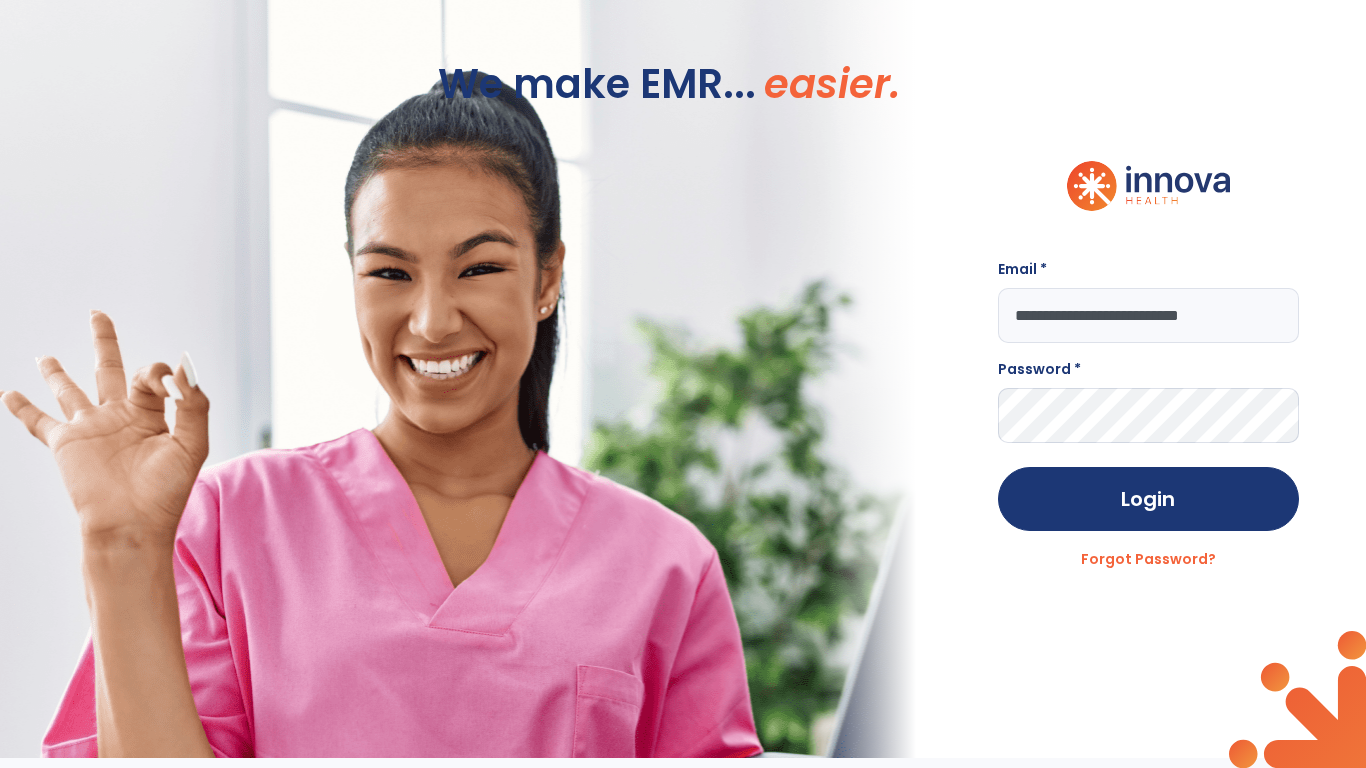 type on "**********" 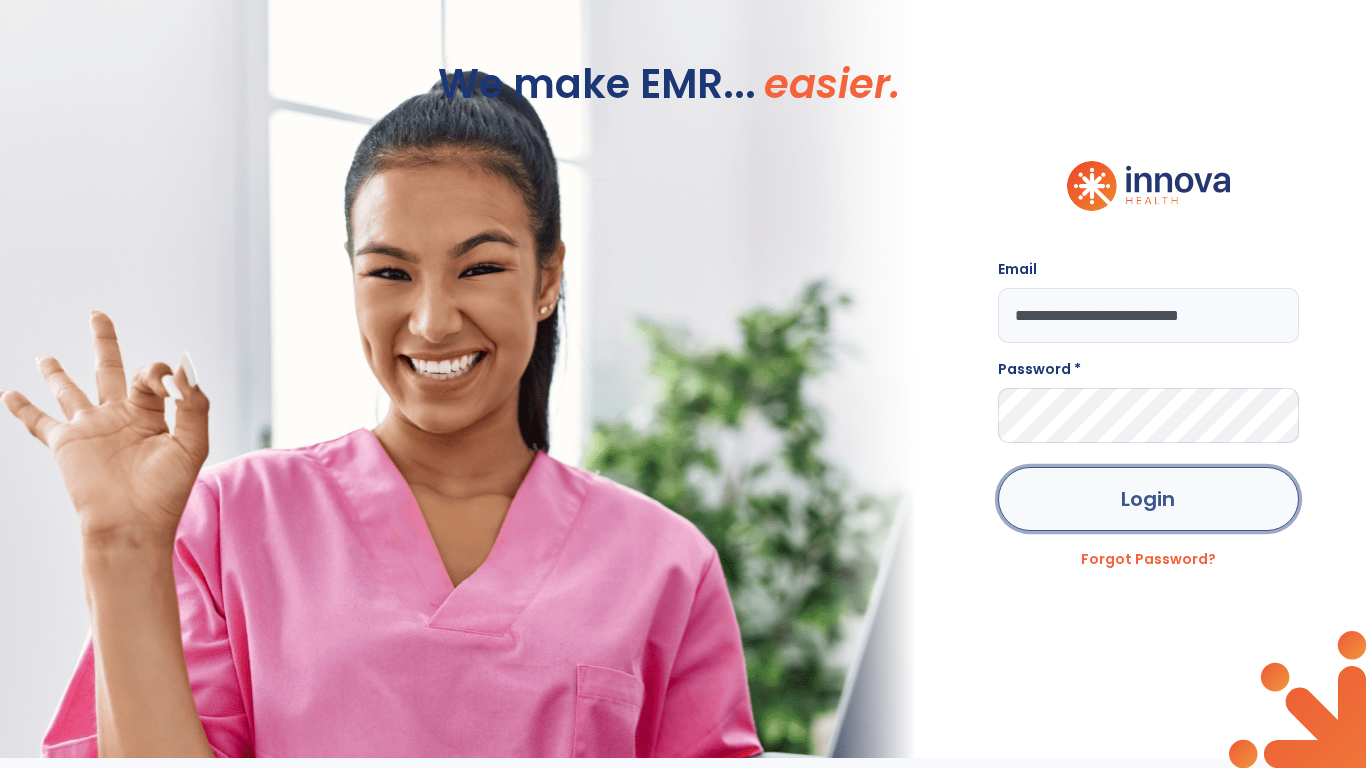 click on "Login" 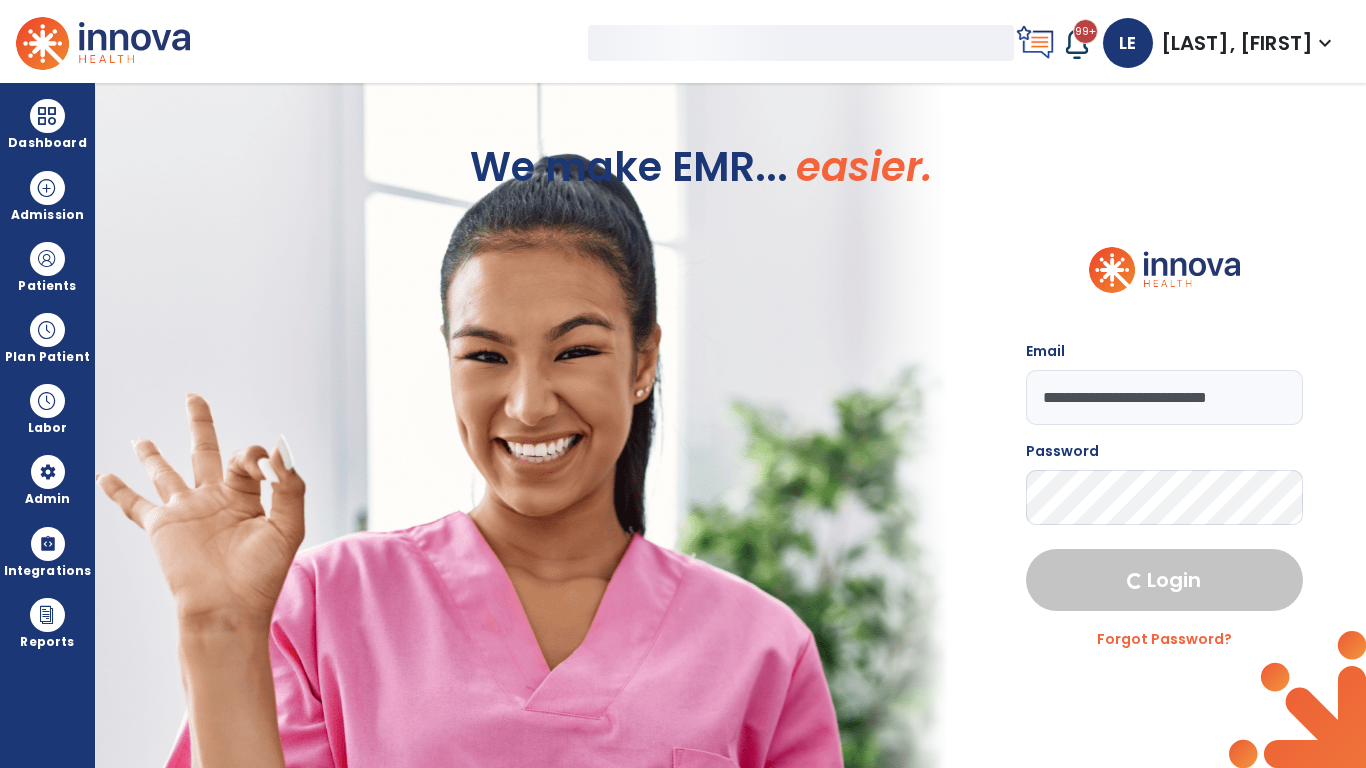 select on "***" 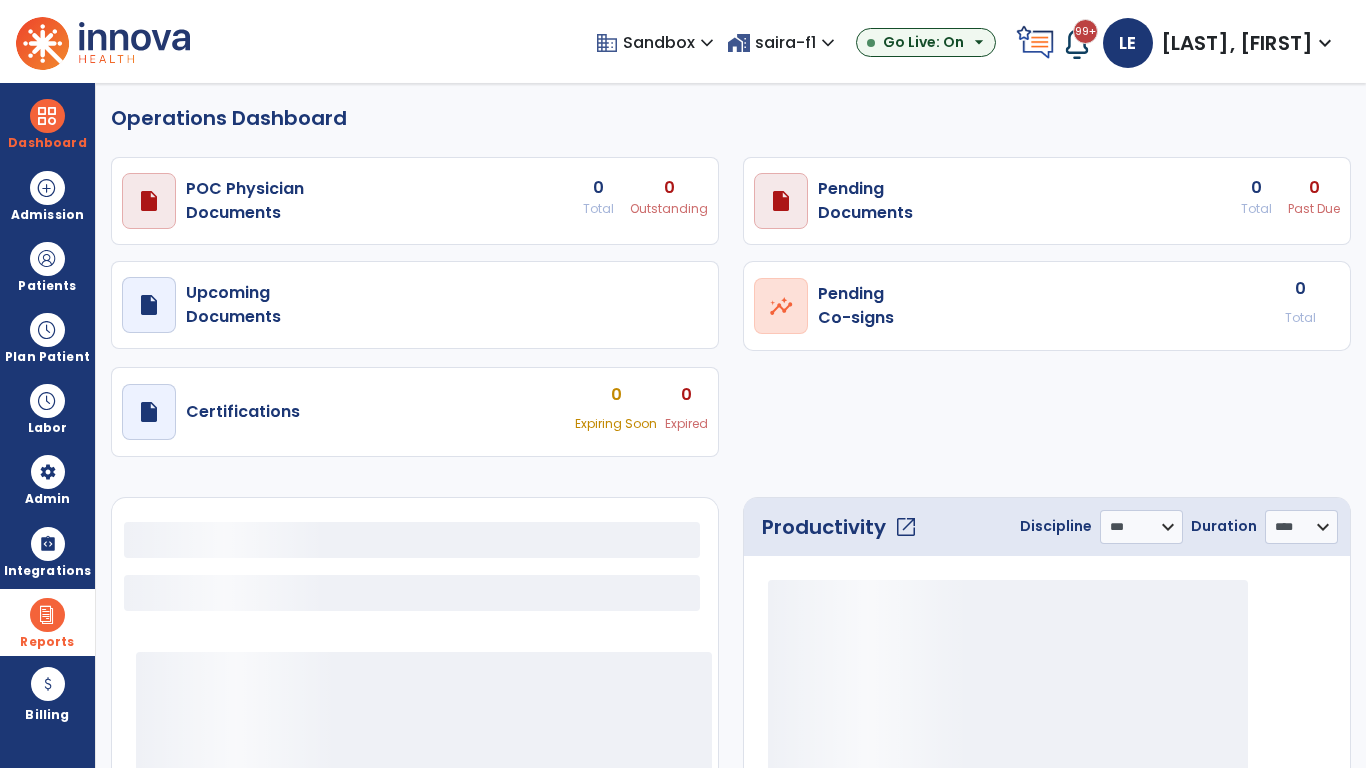 click at bounding box center [47, 615] 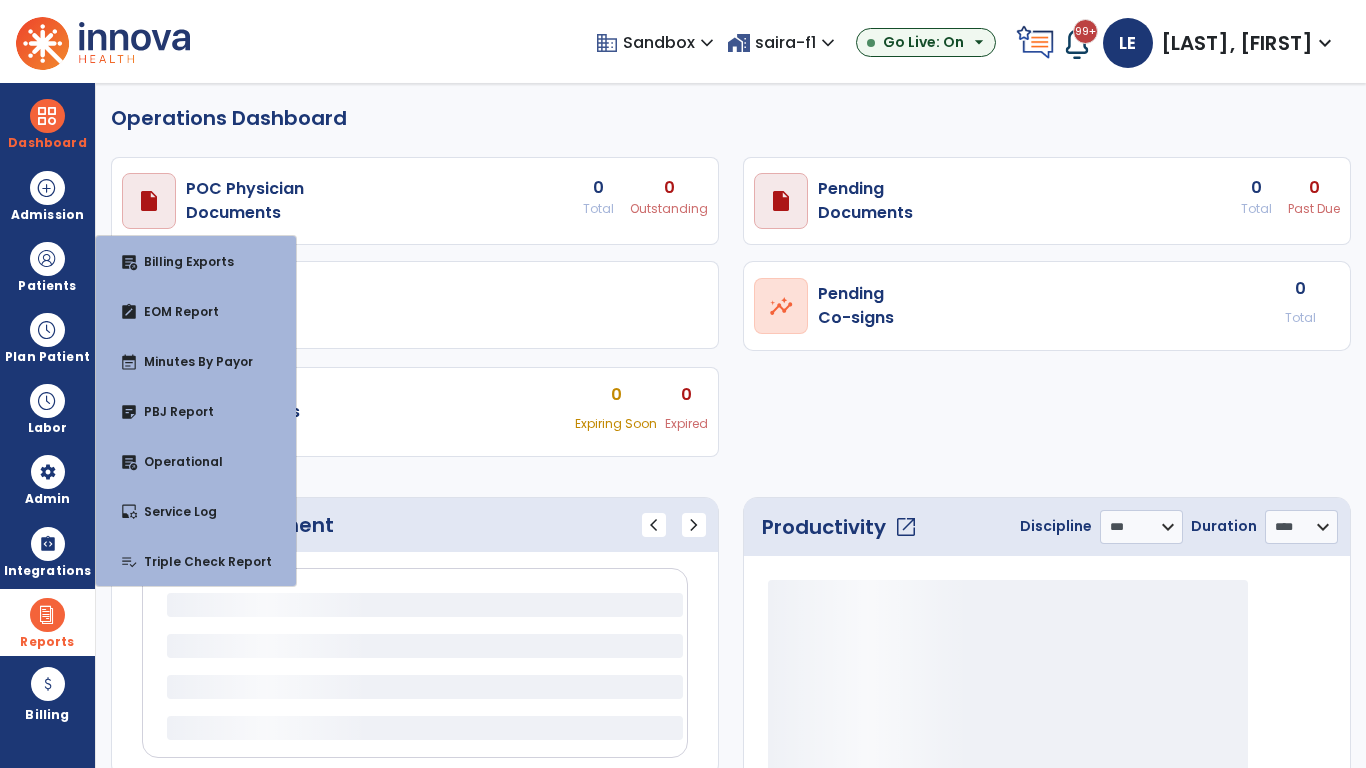 select on "***" 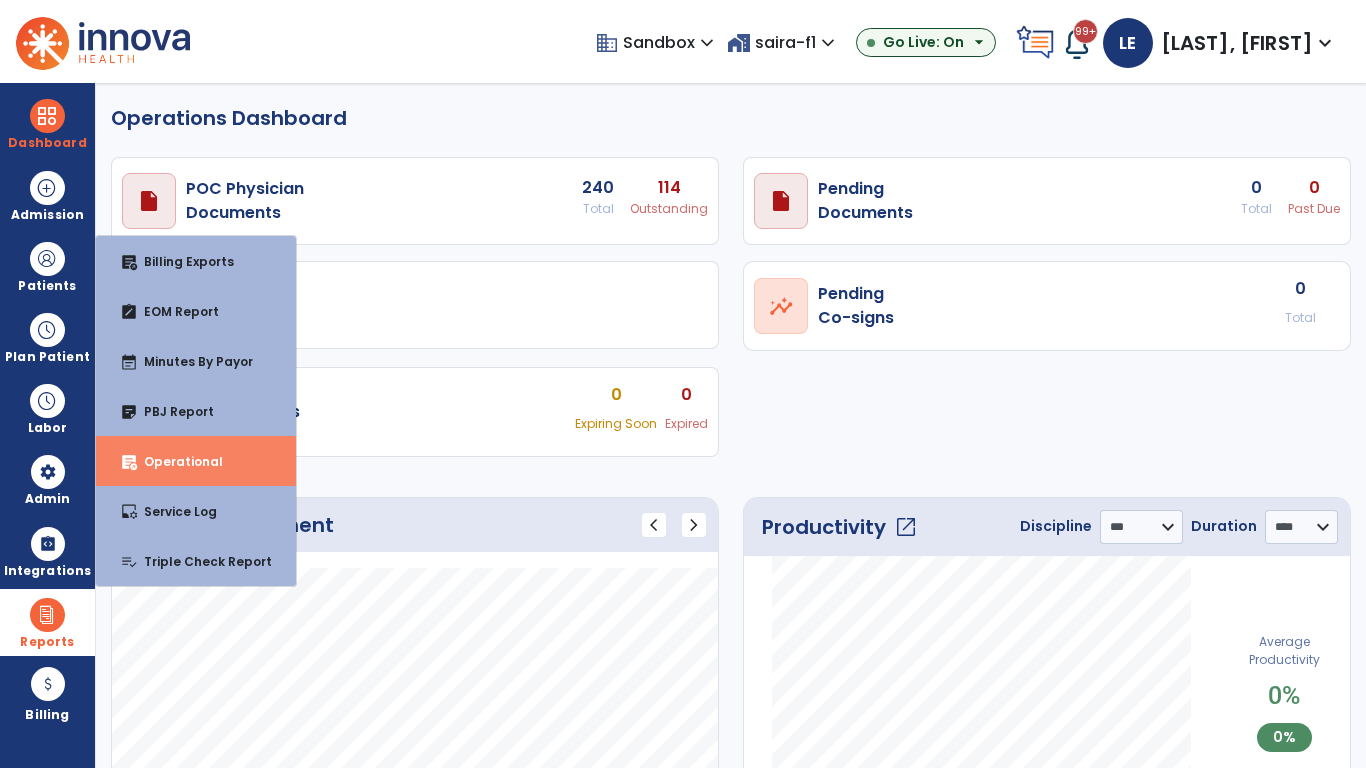 click on "Operational" at bounding box center [175, 461] 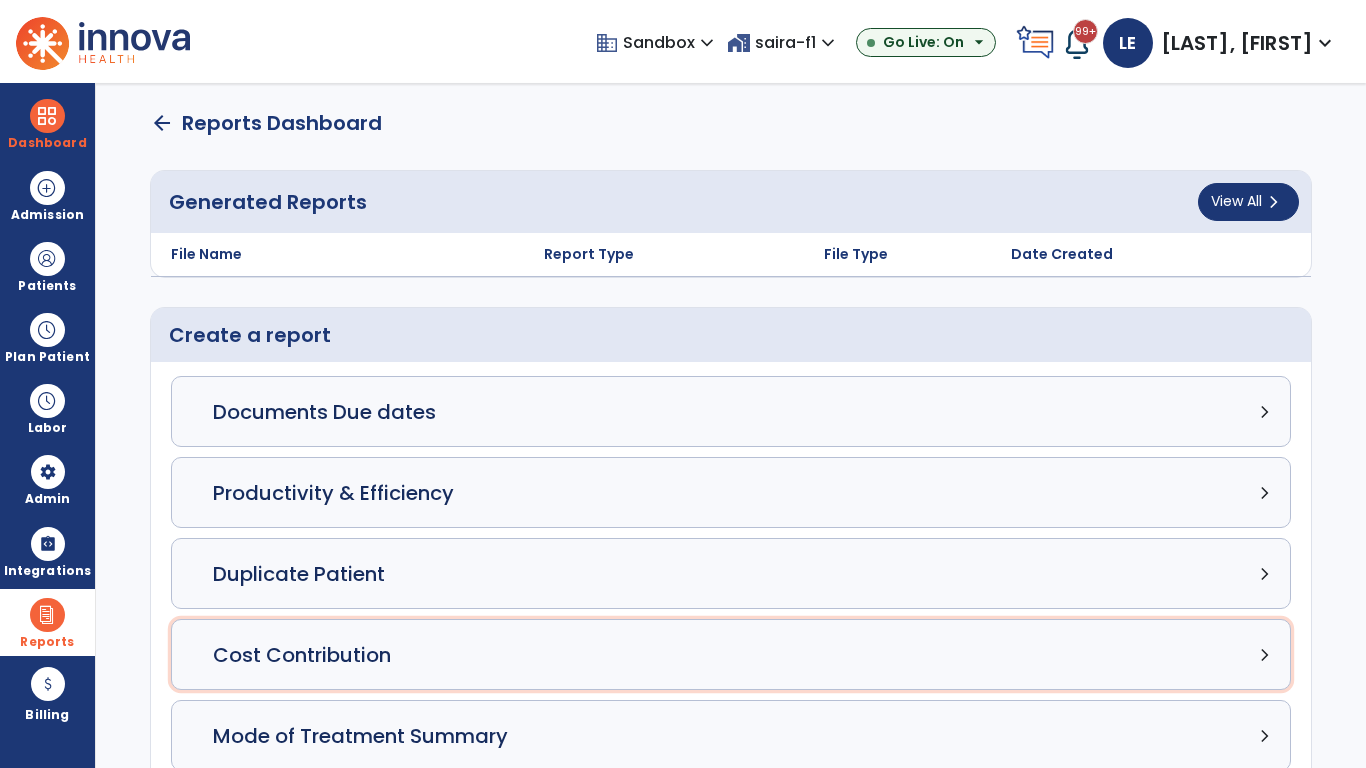 click on "Cost Contribution chevron_right" 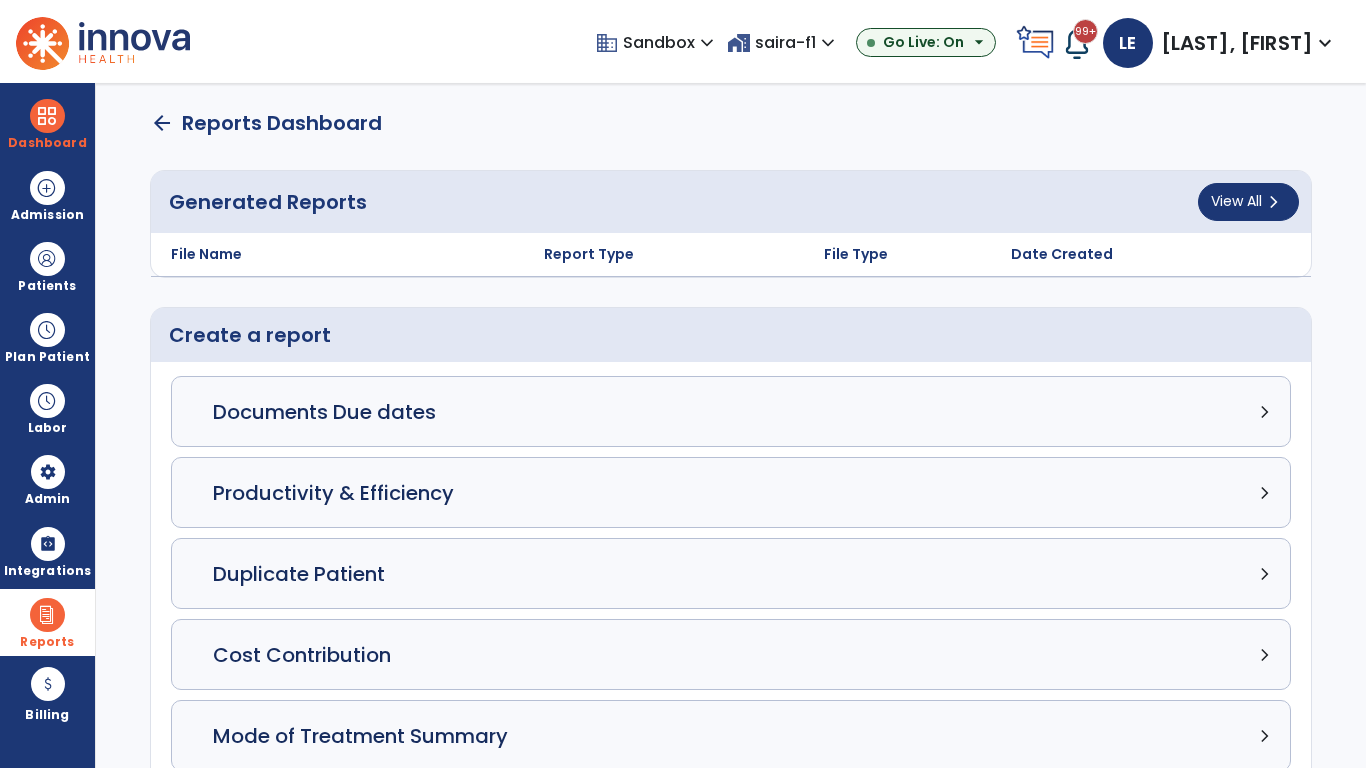 select on "*****" 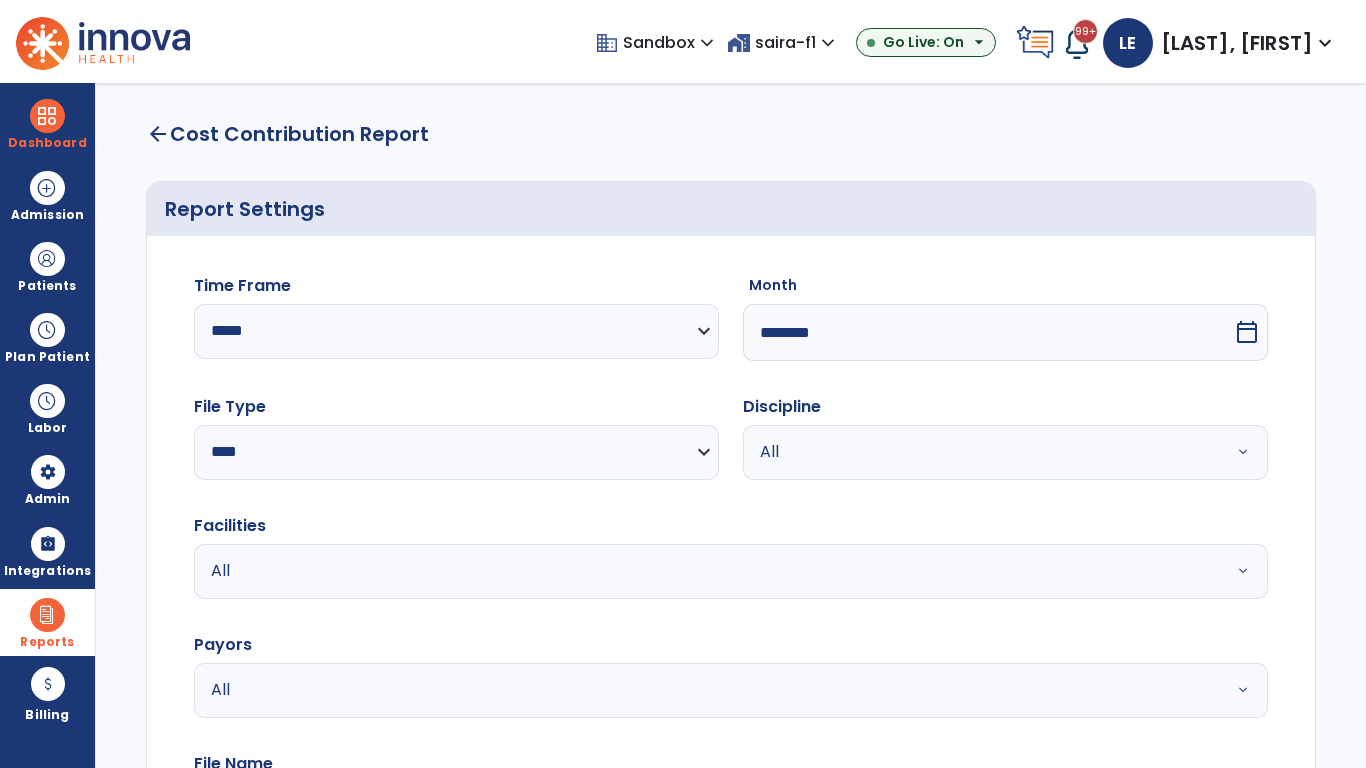 select on "*****" 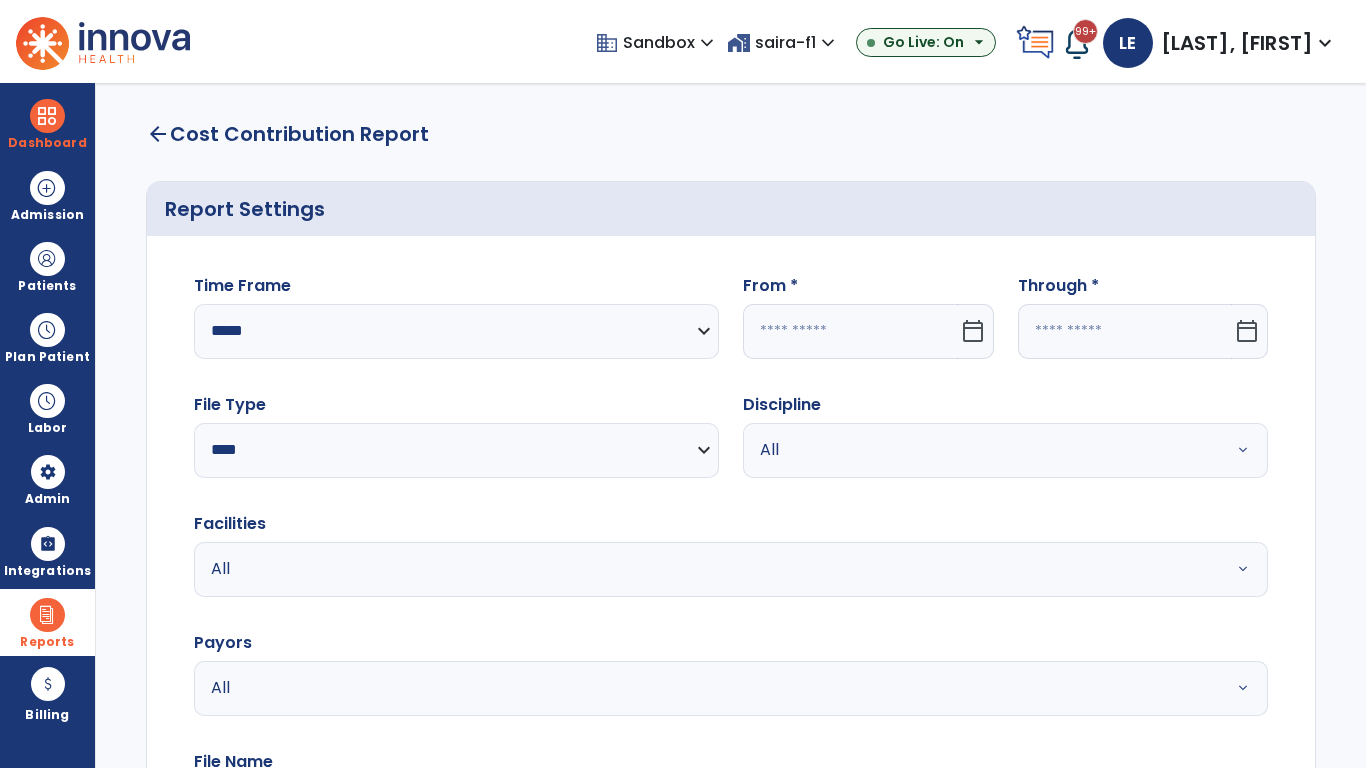 click 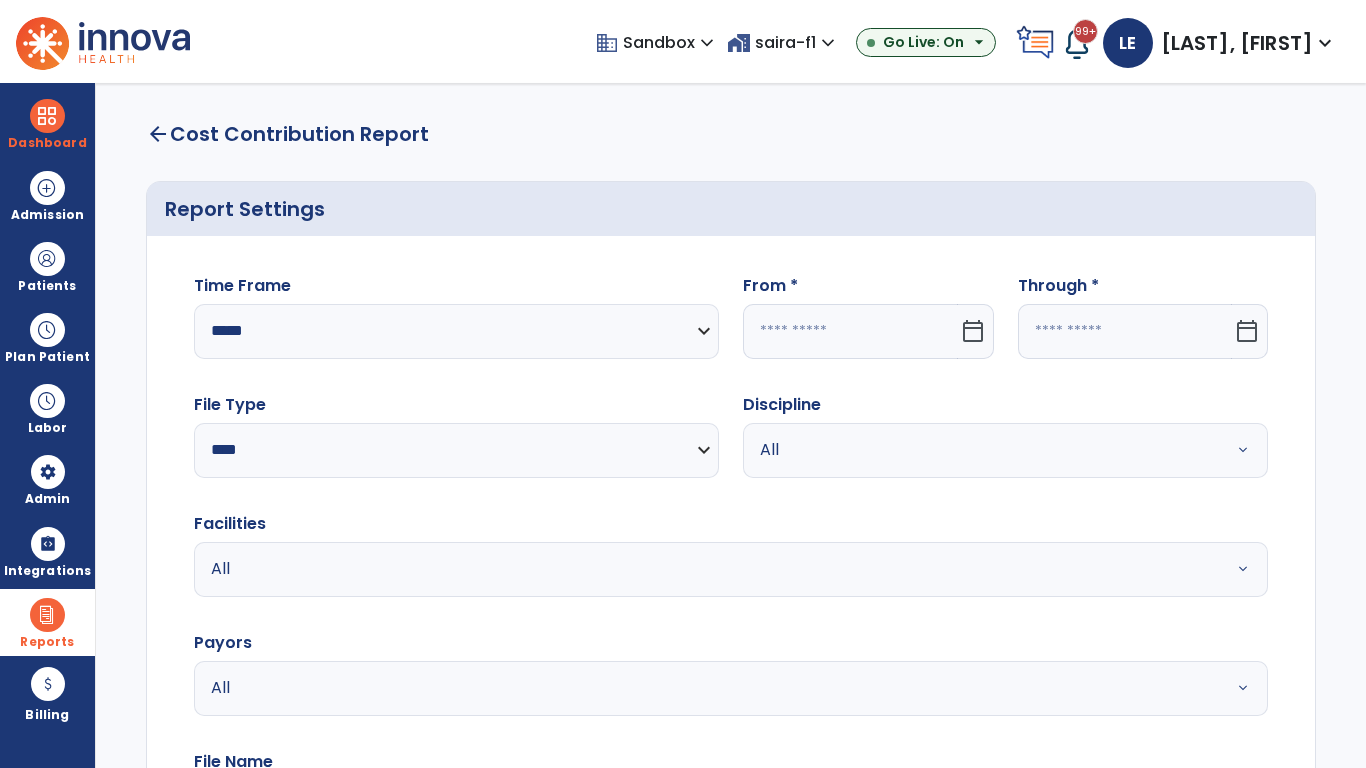 select on "*" 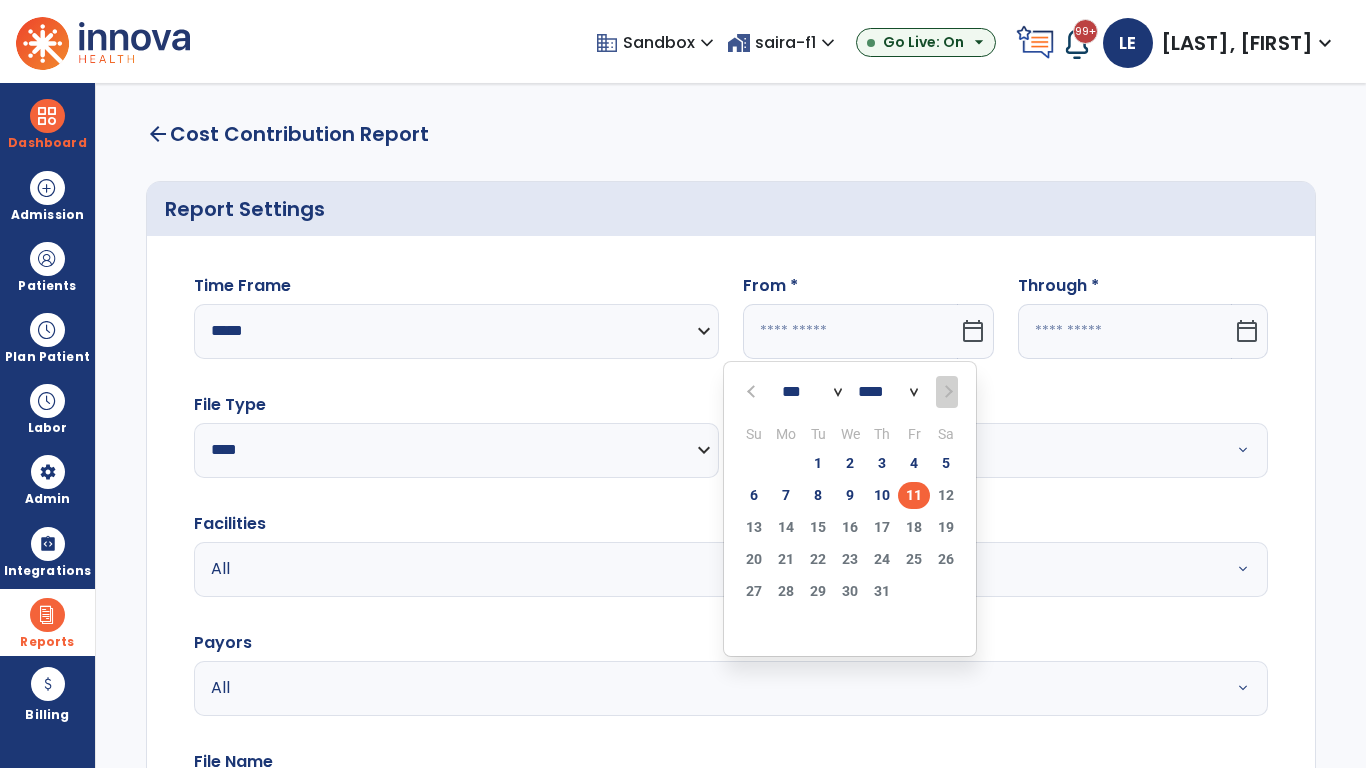 select on "****" 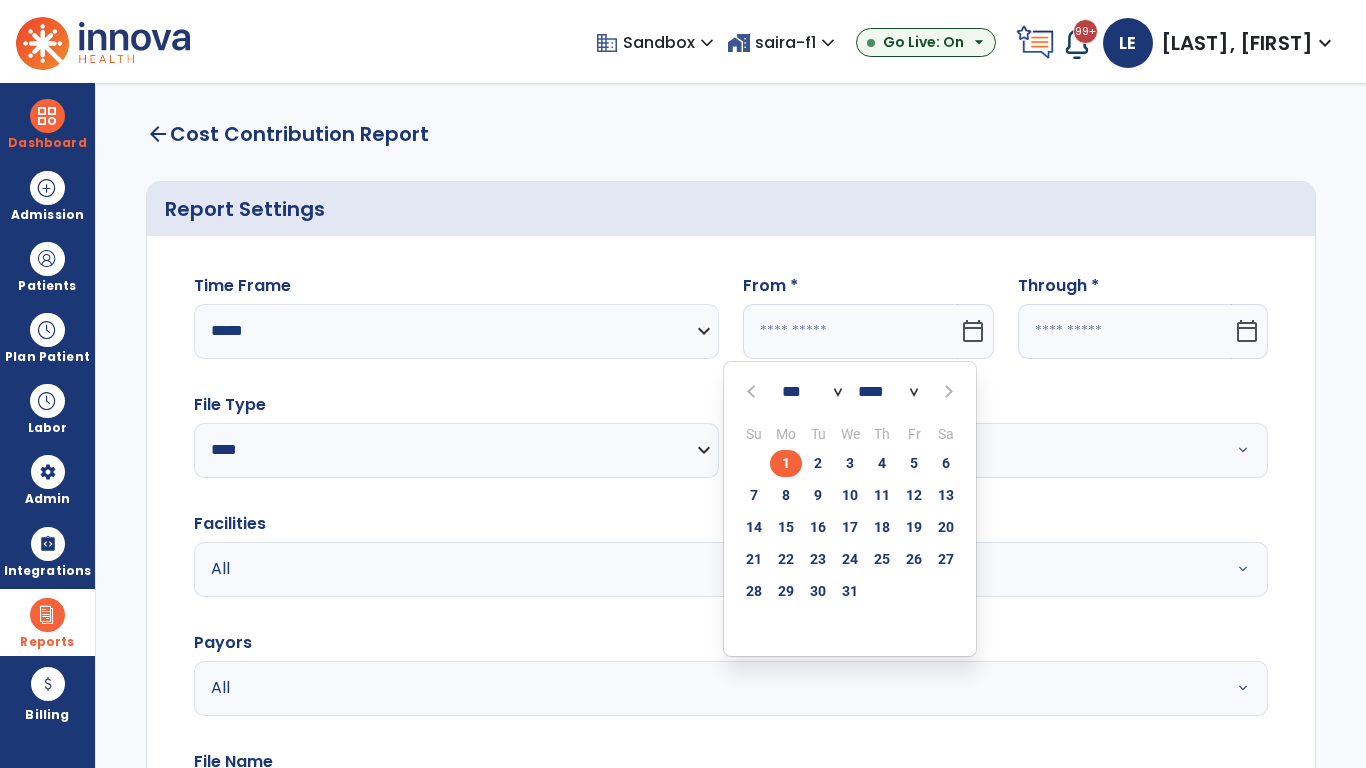 select on "**" 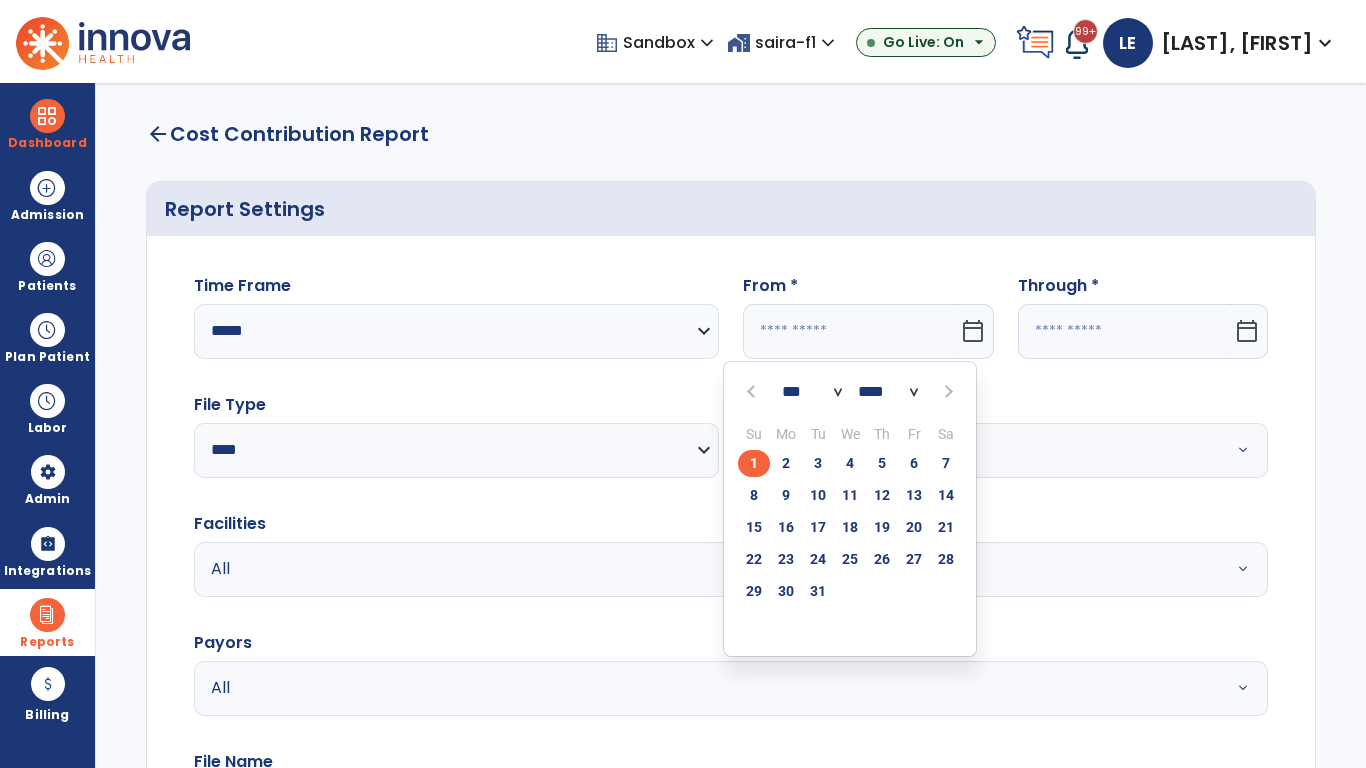 click on "1" 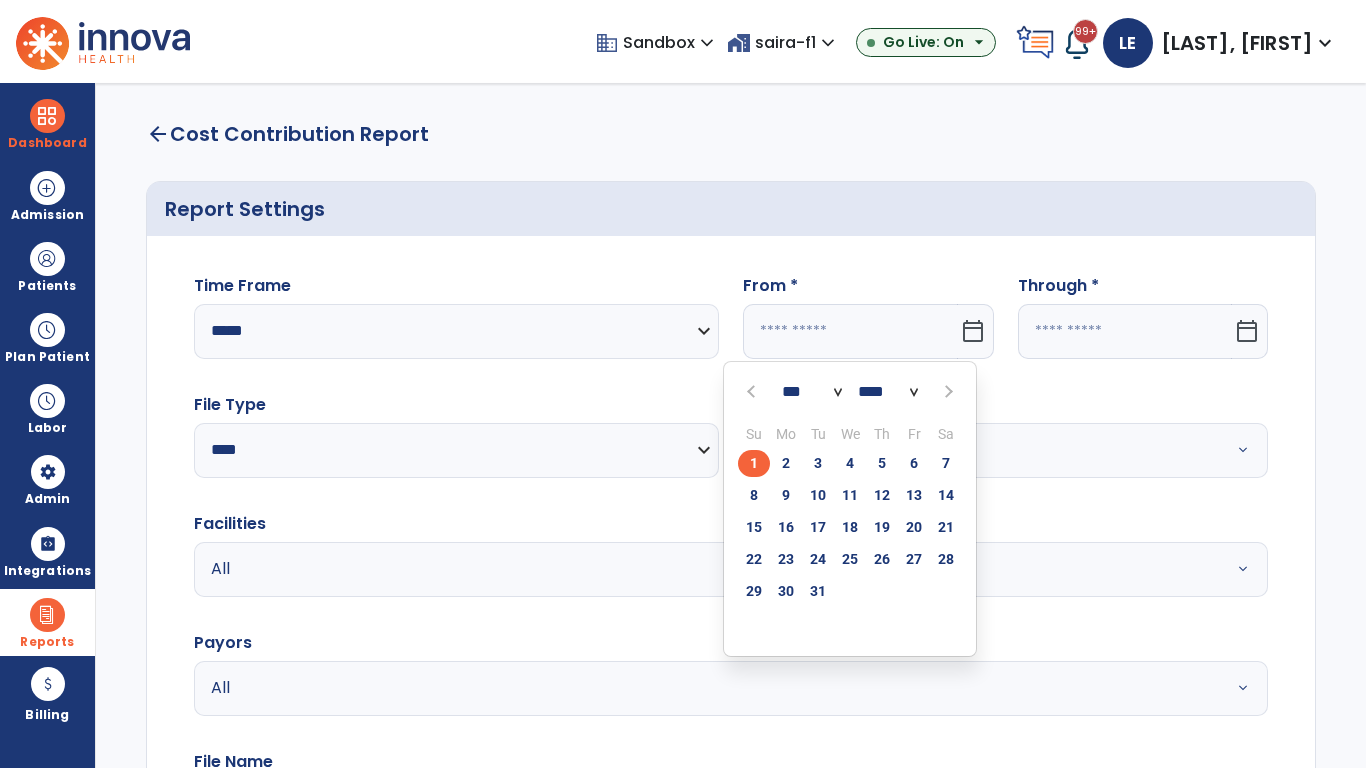 type on "**********" 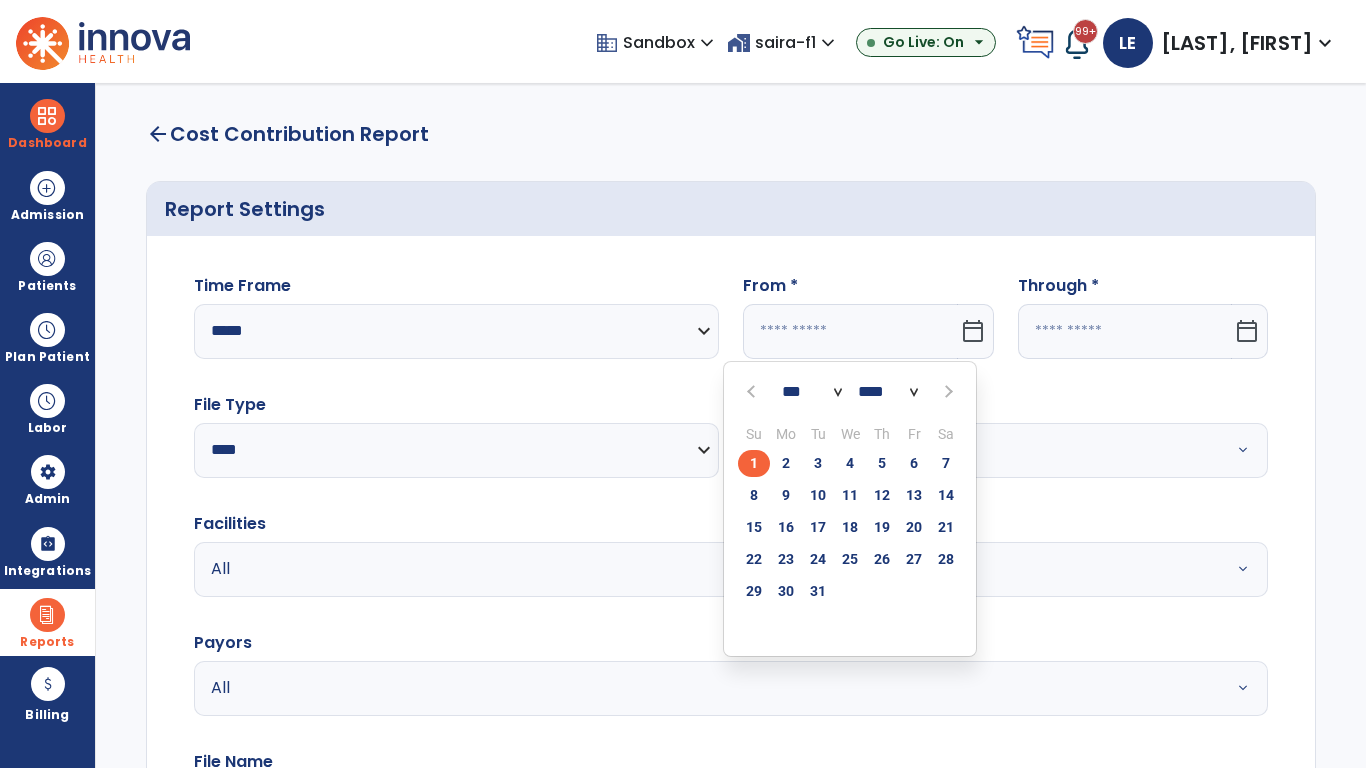 type on "*********" 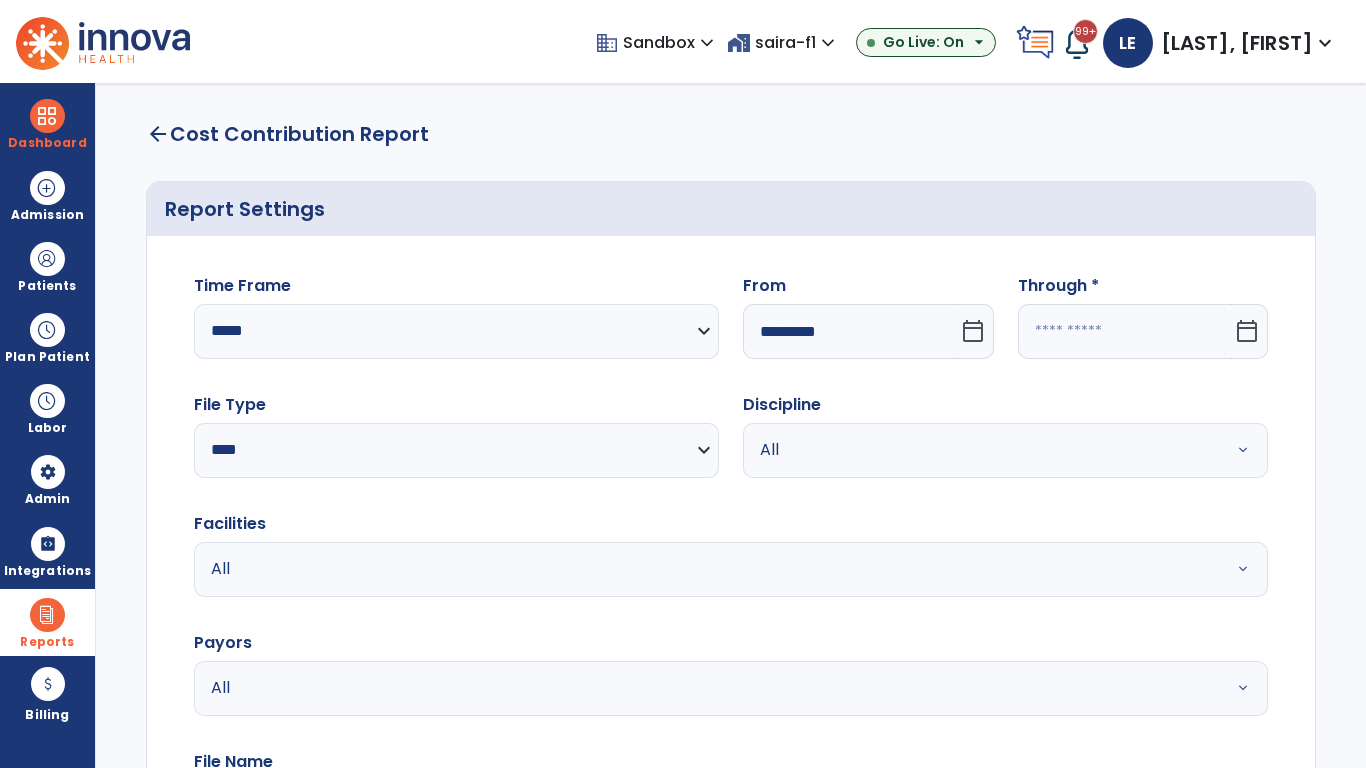 click 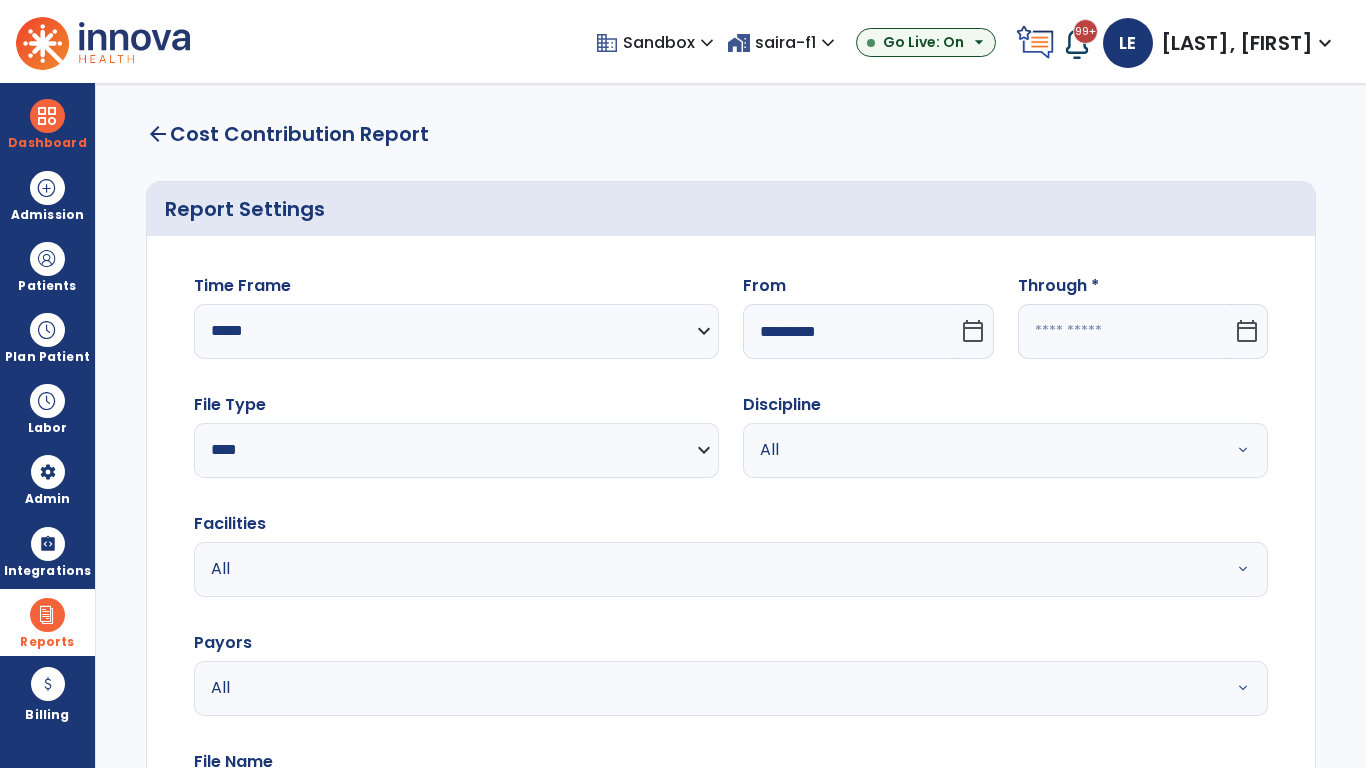 select on "*" 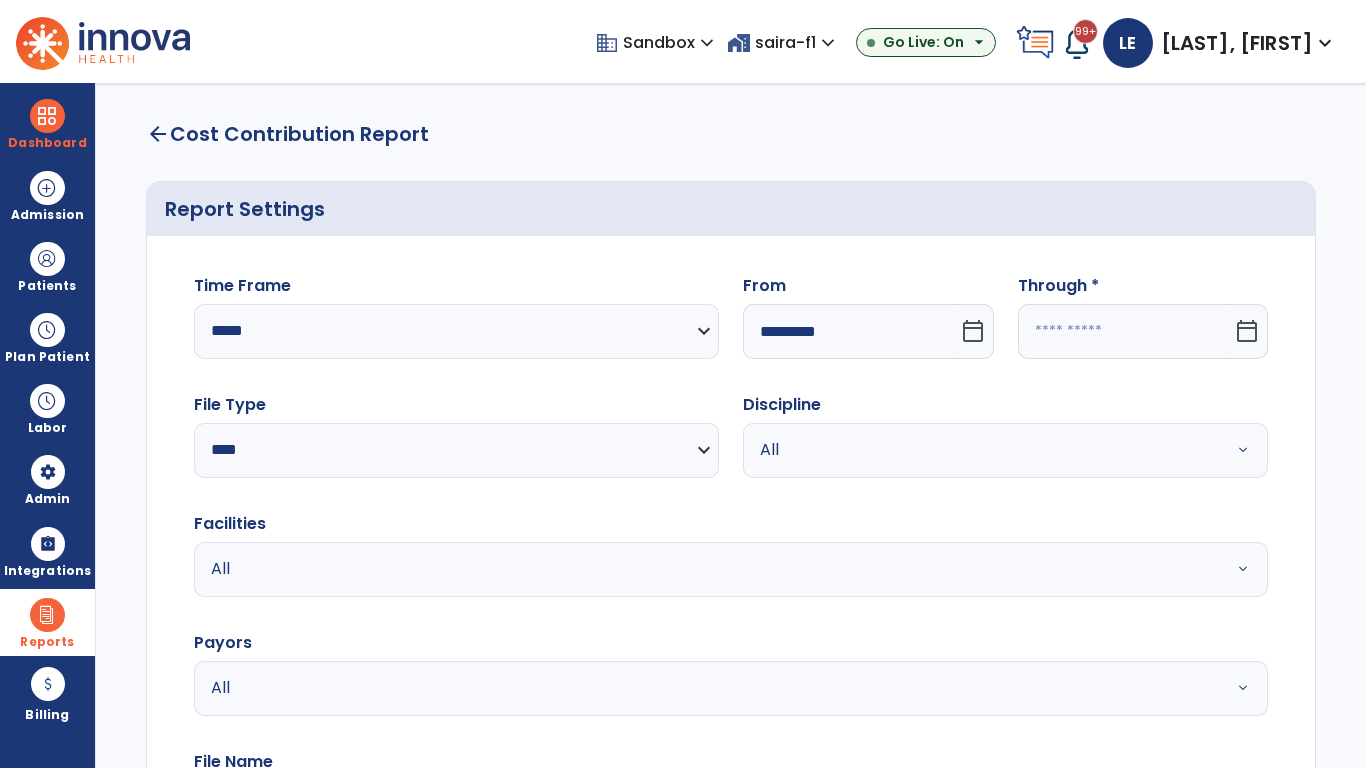 select on "****" 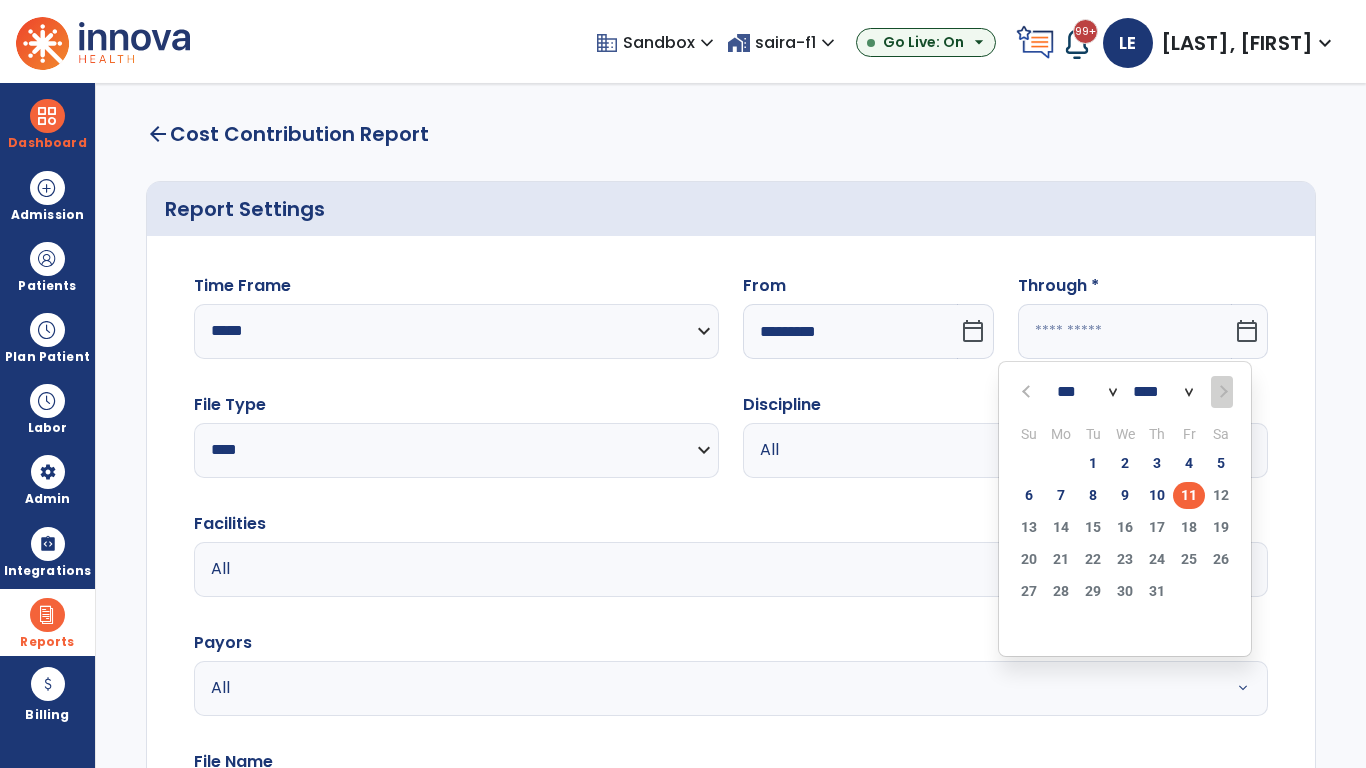 select on "*" 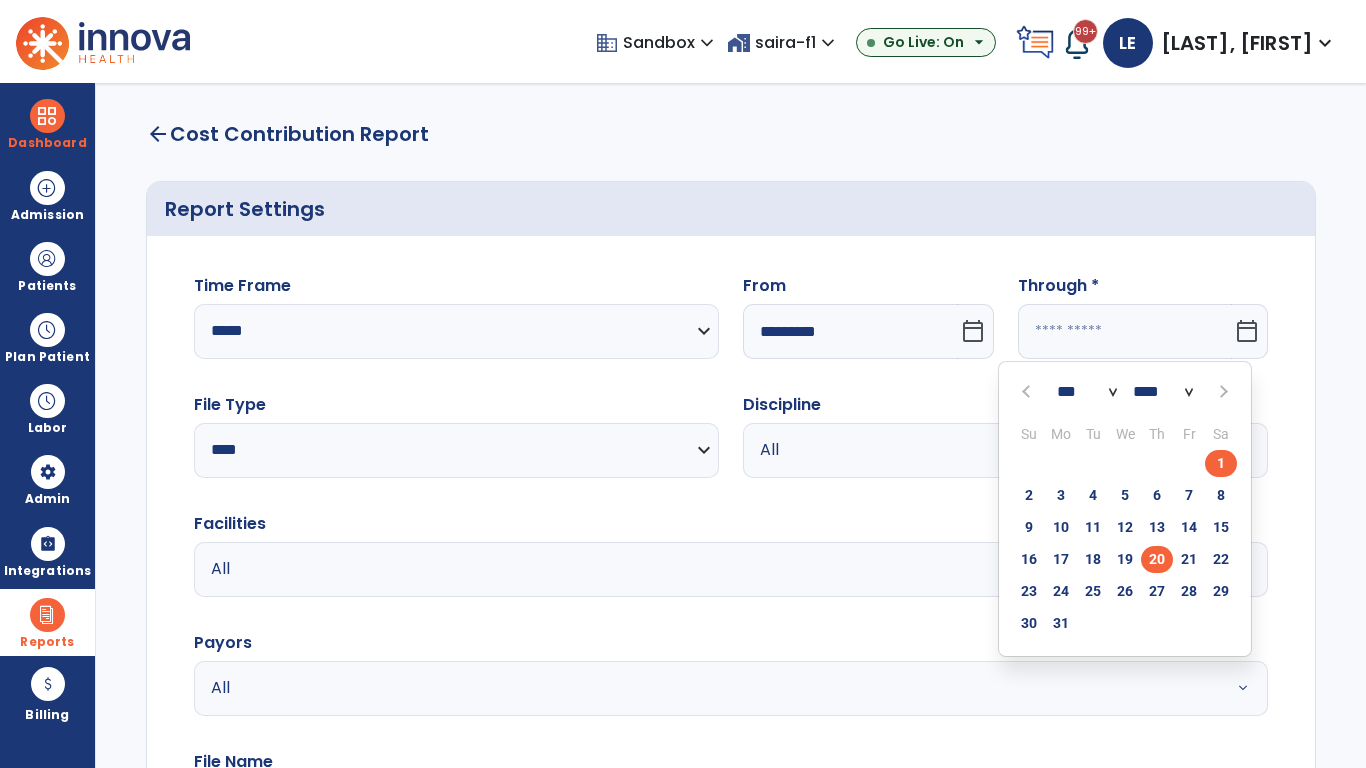 click on "20" 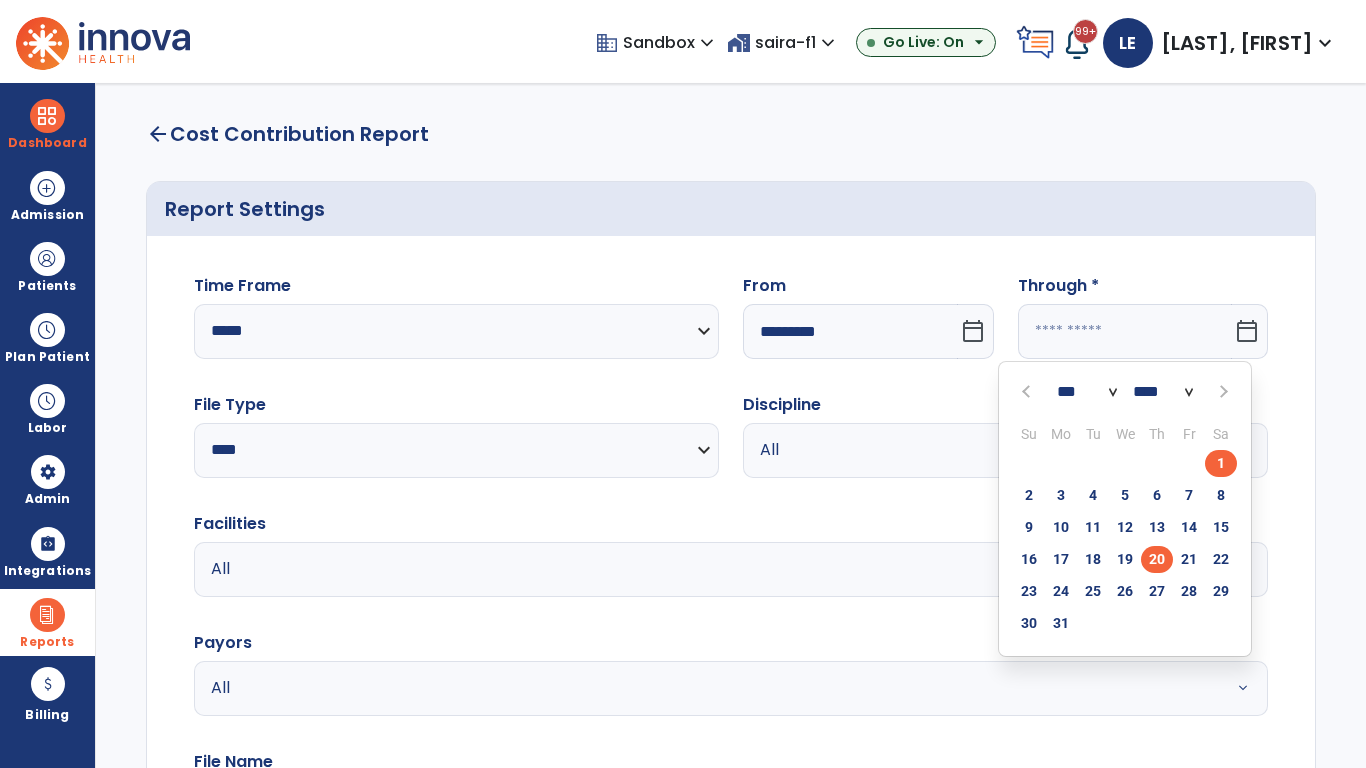 type on "**********" 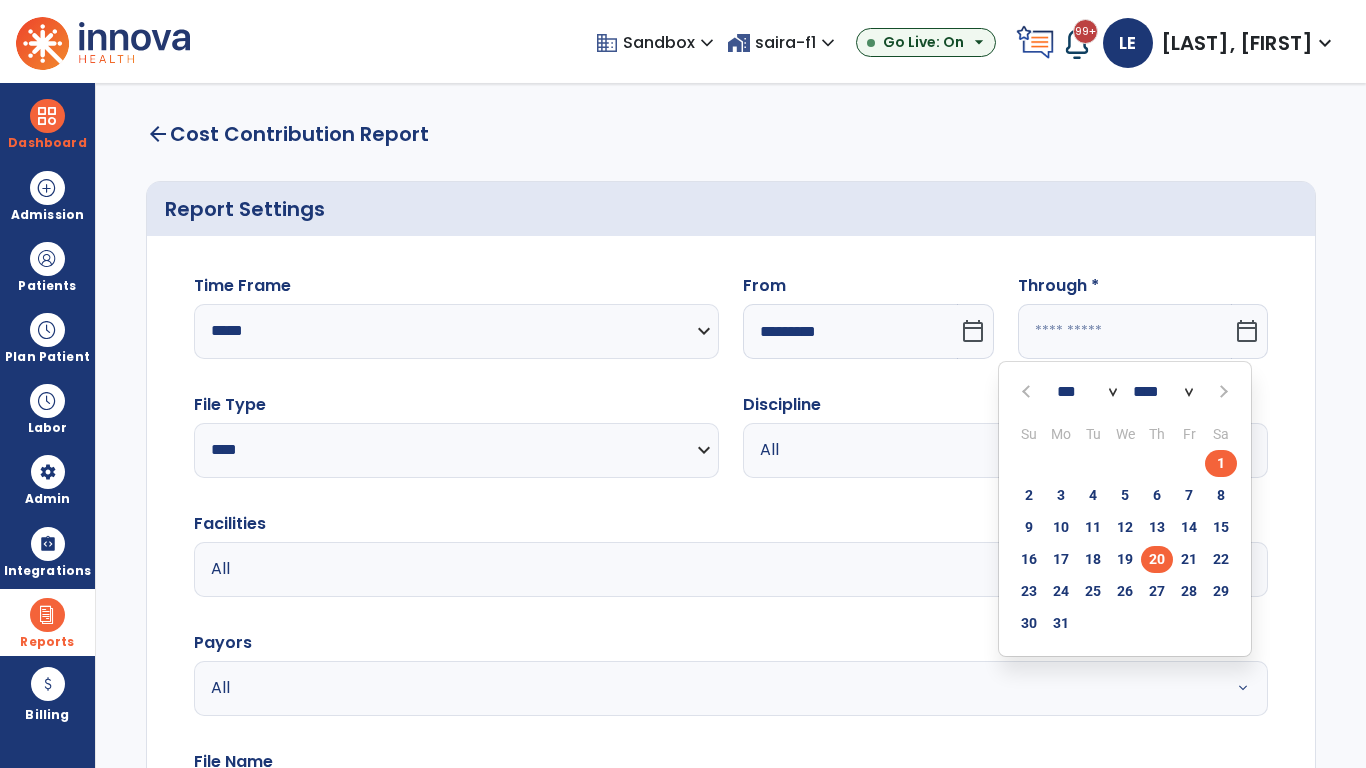 type on "*********" 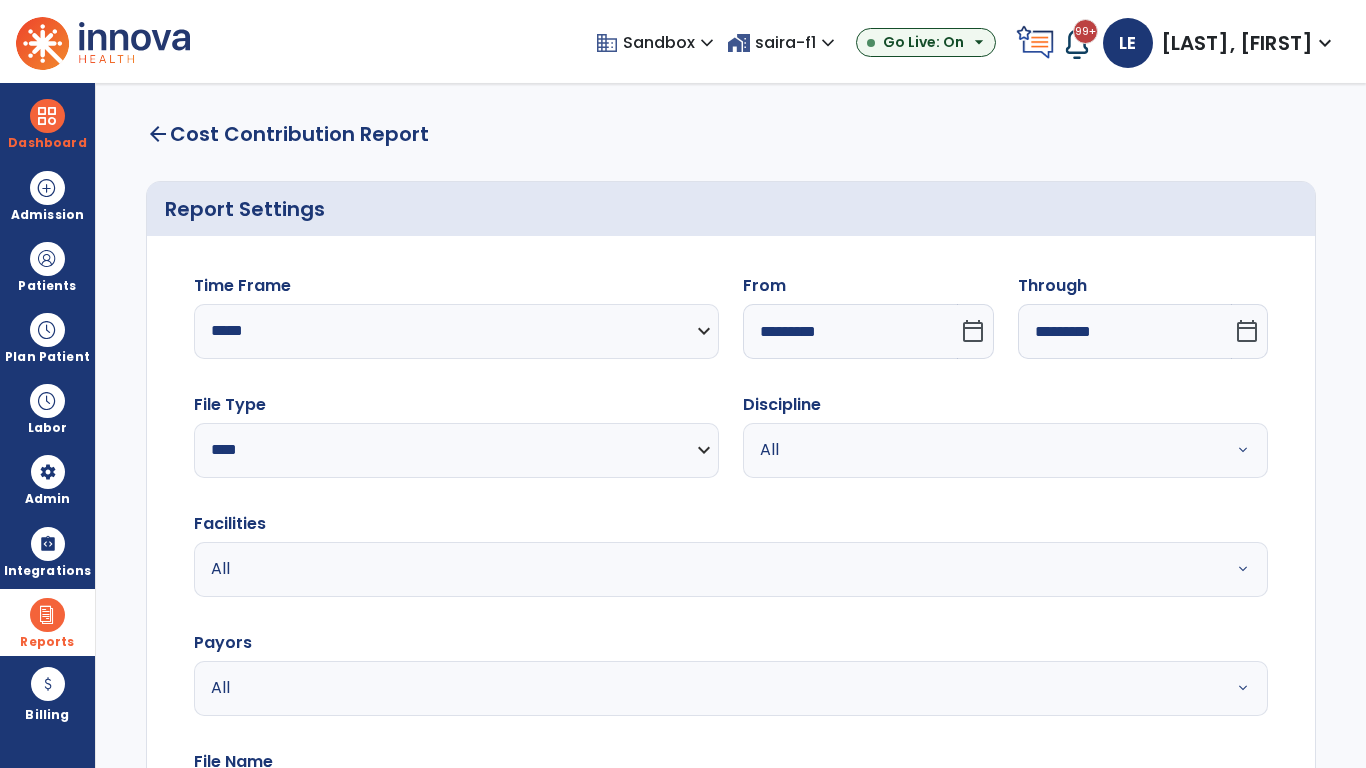 click on "All" at bounding box center (981, 450) 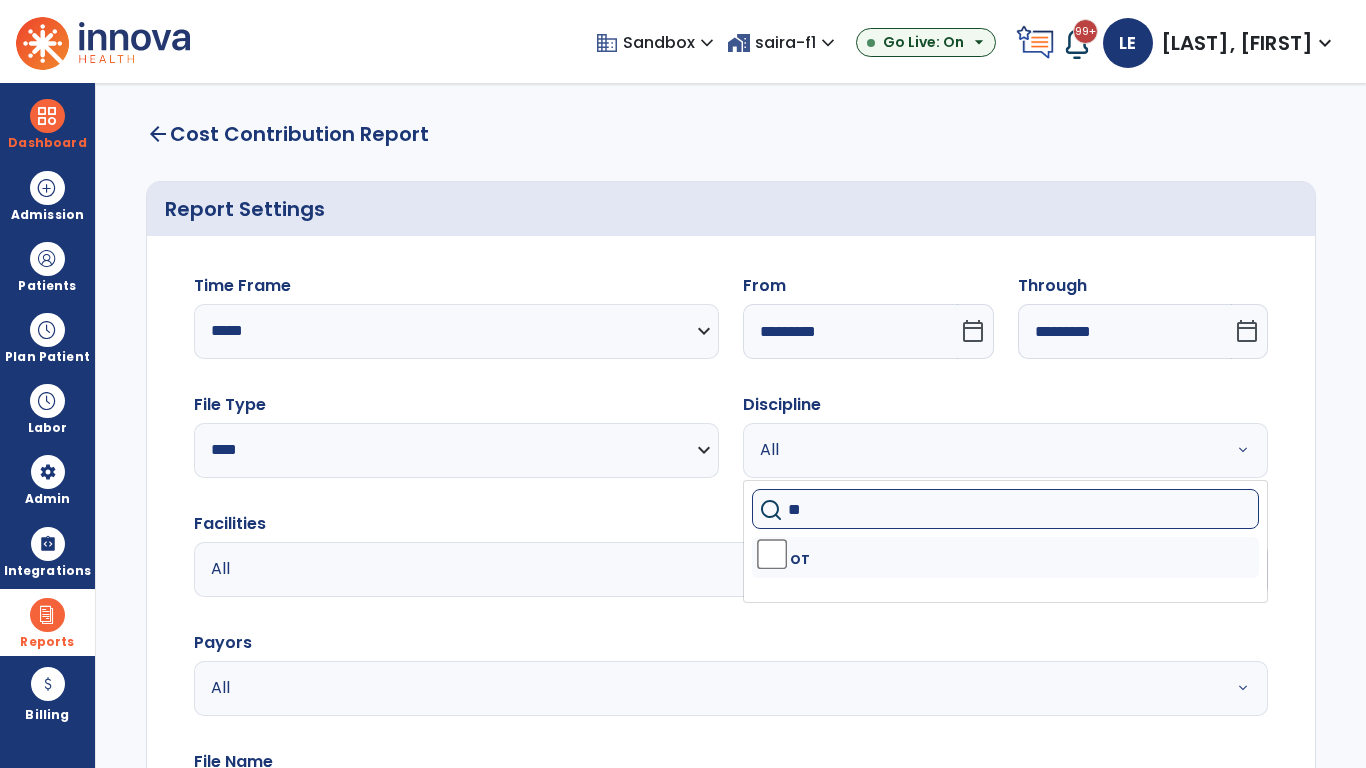 type on "**" 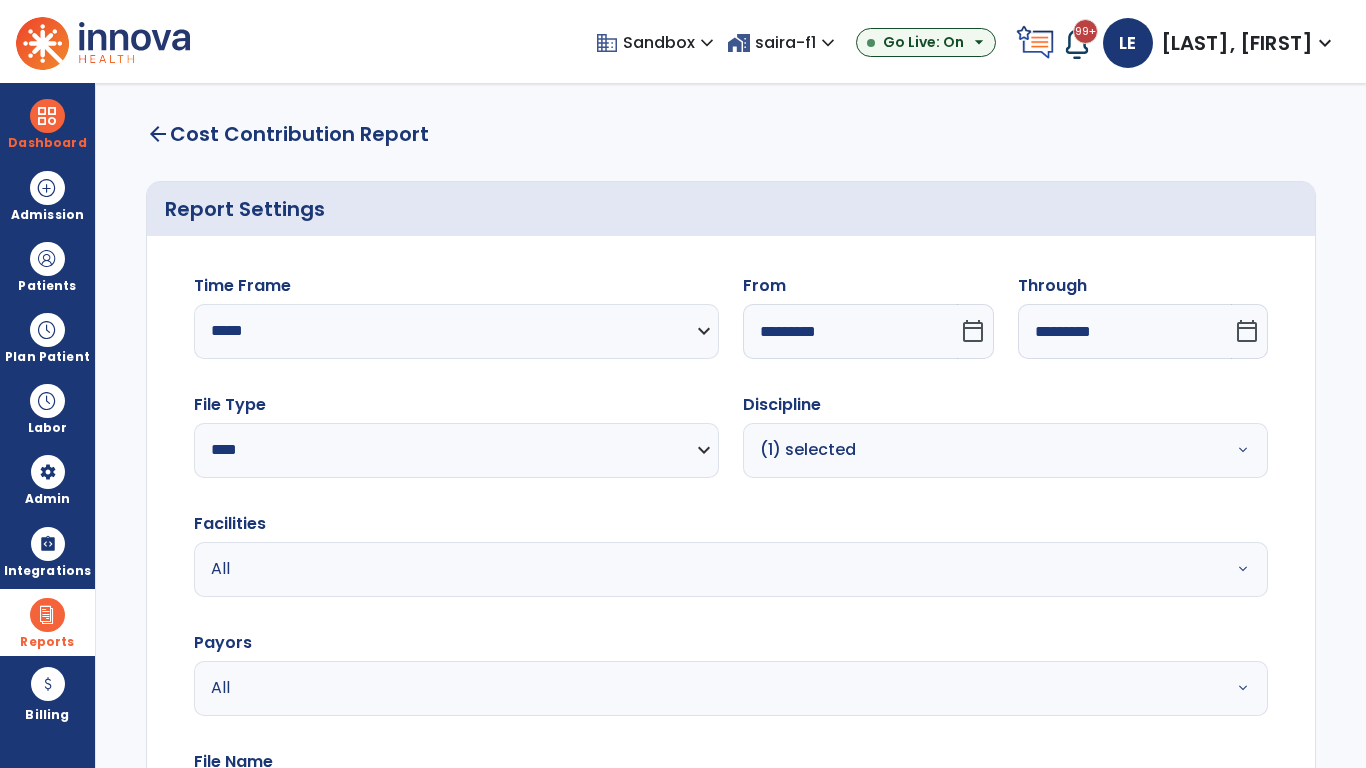 scroll, scrollTop: 51, scrollLeft: 0, axis: vertical 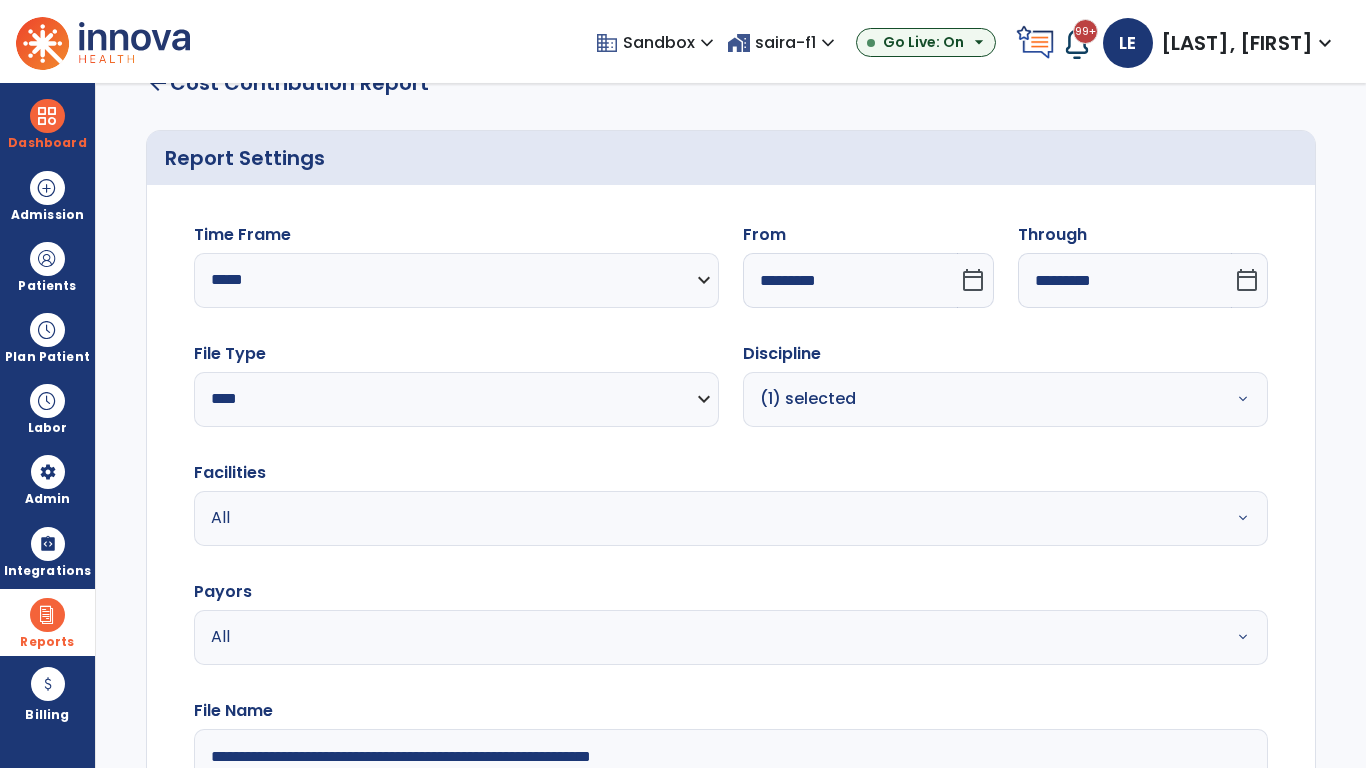 type on "**********" 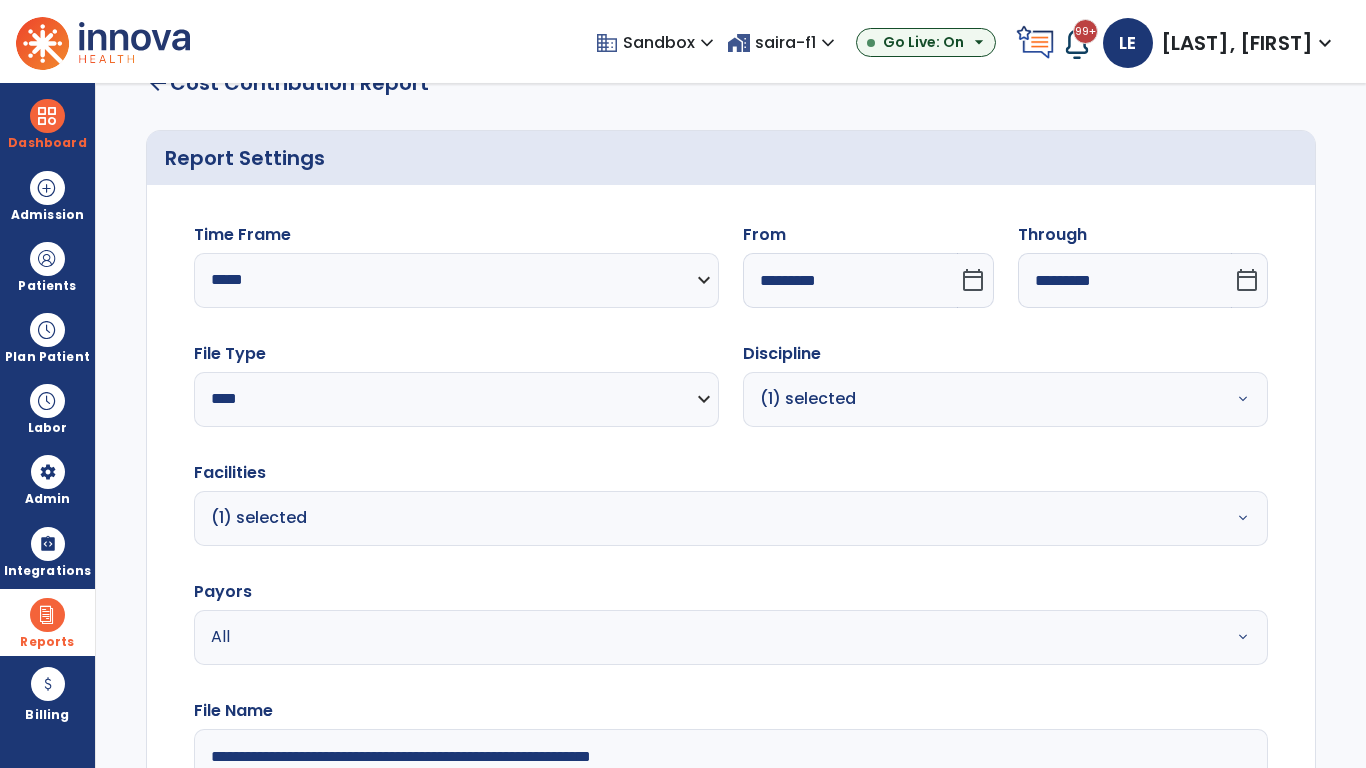 click on "All" at bounding box center [679, 637] 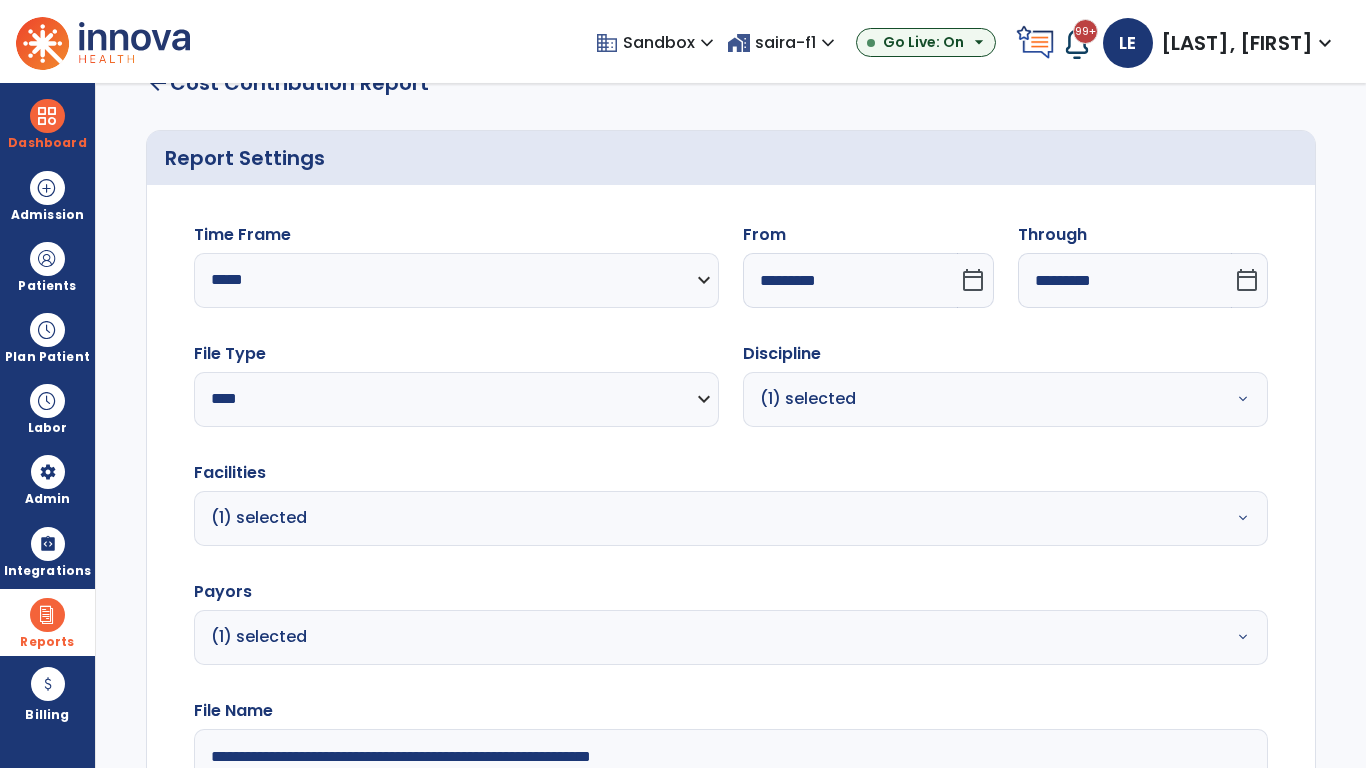 click on "Generate Report" 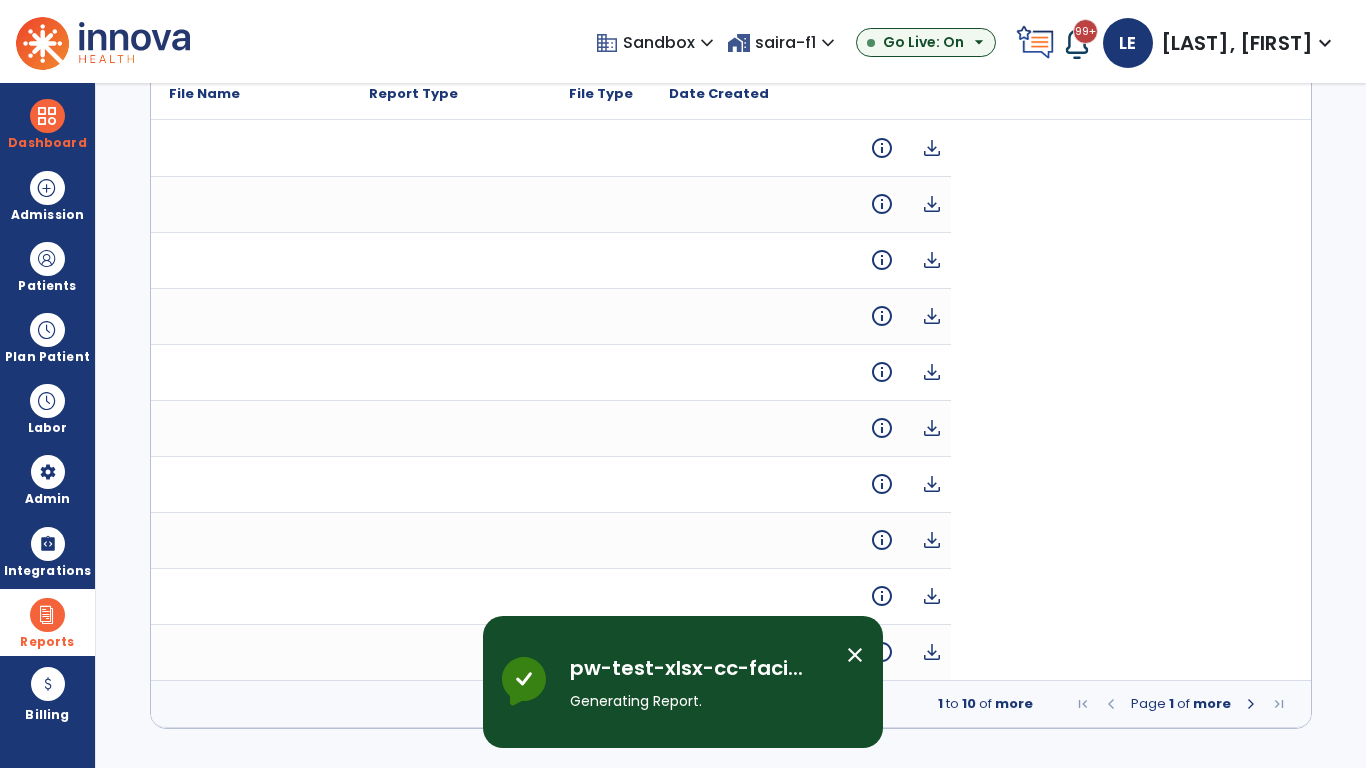 scroll, scrollTop: 0, scrollLeft: 0, axis: both 